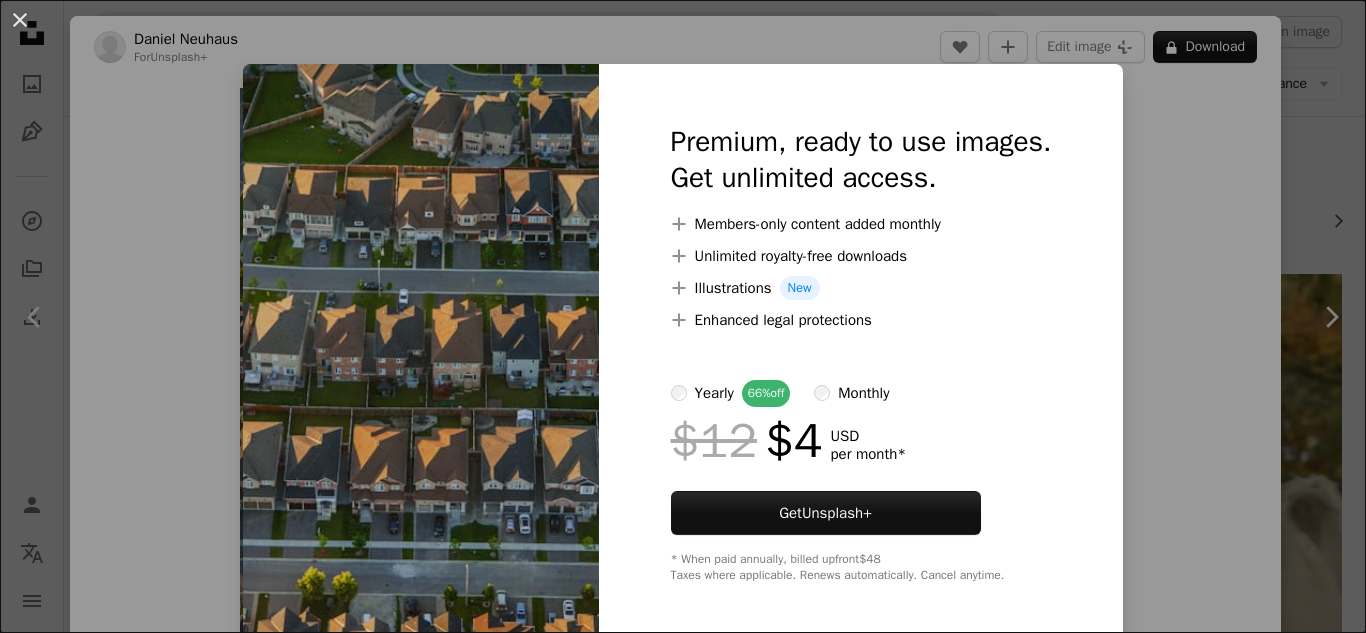 scroll, scrollTop: 1320, scrollLeft: 0, axis: vertical 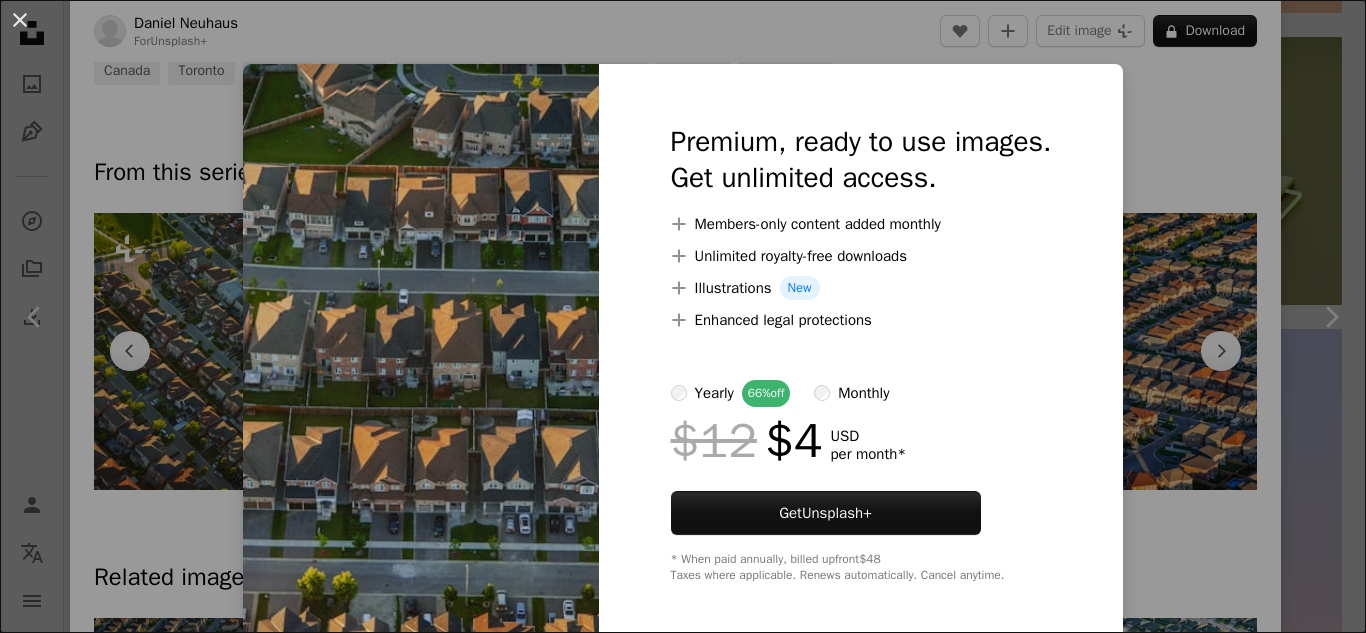 click on "An X shape Premium, ready to use images. Get unlimited access. A plus sign Members-only content added monthly A plus sign Unlimited royalty-free downloads A plus sign Illustrations  New A plus sign Enhanced legal protections yearly 66%  off monthly $12   $4 USD per month * Get  Unsplash+ * When paid annually, billed upfront  $48 Taxes where applicable. Renews automatically. Cancel anytime." at bounding box center (683, 316) 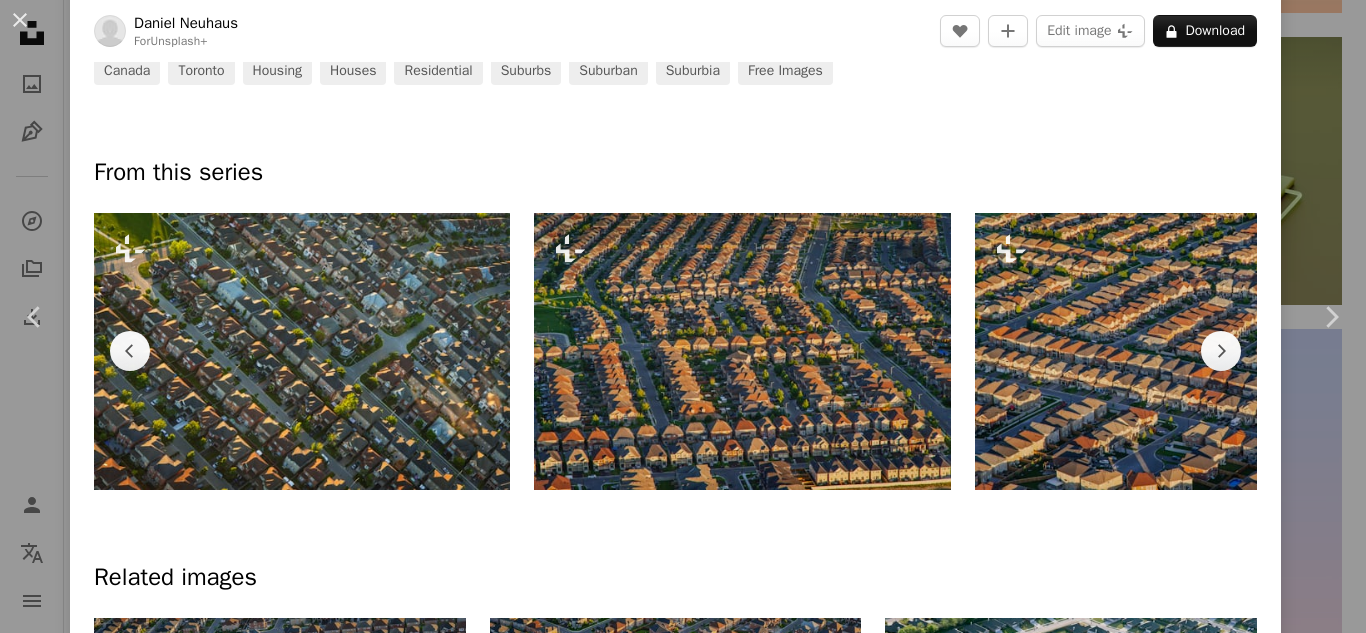 click at bounding box center (742, 351) 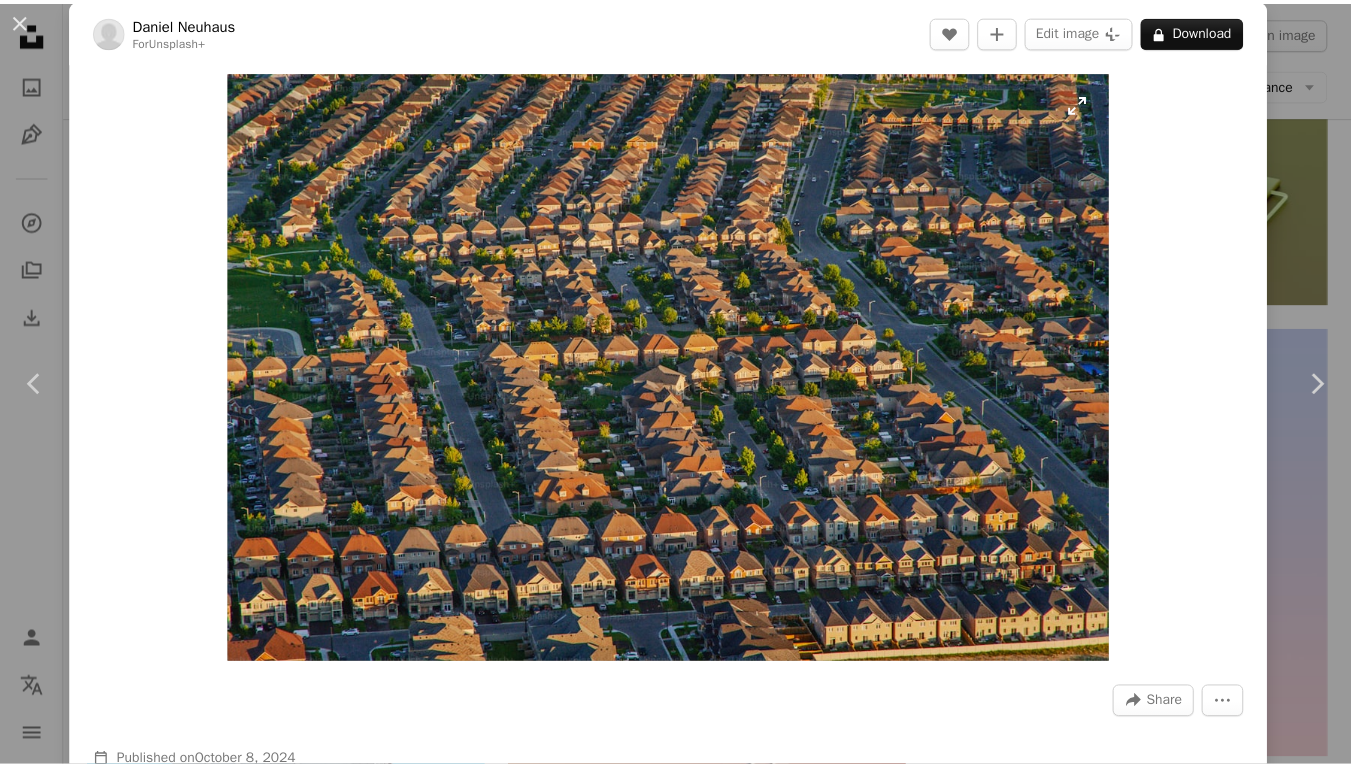 scroll, scrollTop: 0, scrollLeft: 0, axis: both 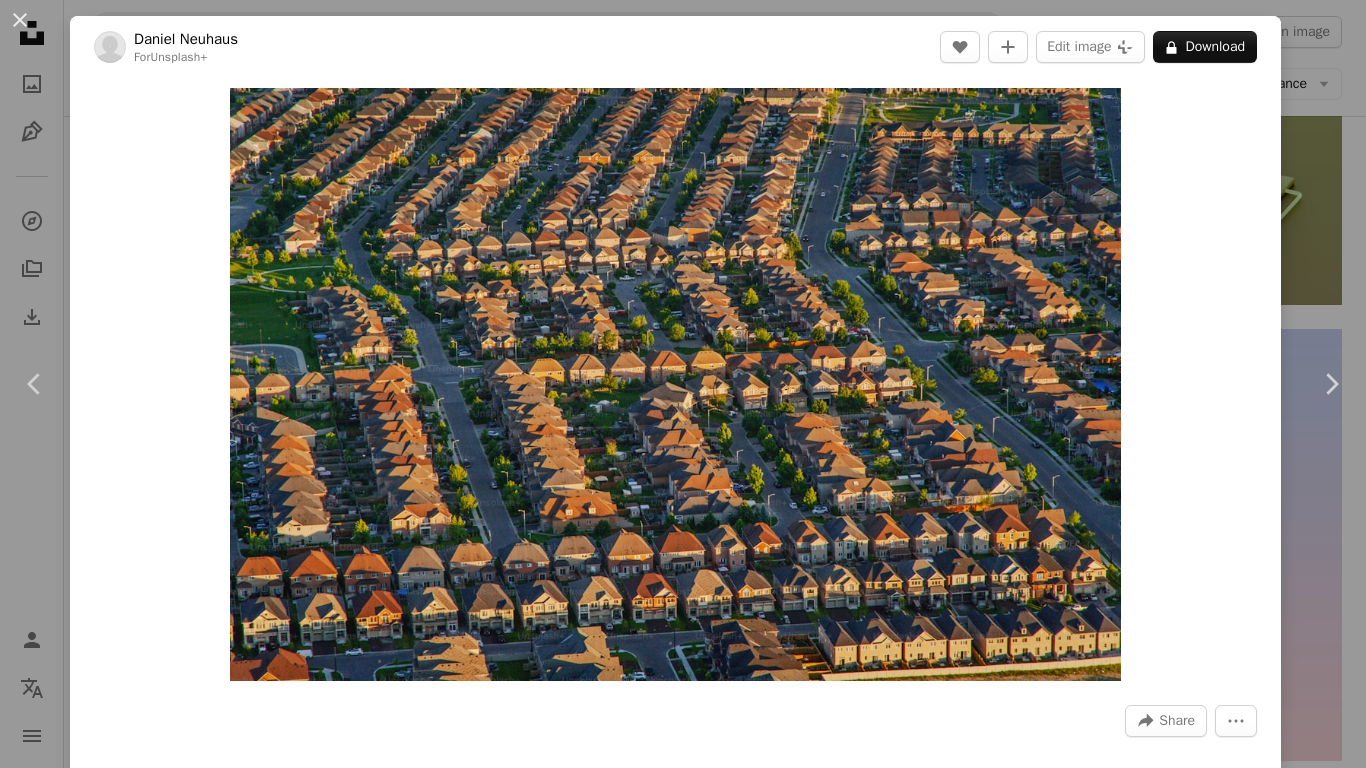 click on "An X shape Chevron left Chevron right [FIRST] [LAST] For  Unsplash+ A heart A plus sign Edit image   Plus sign for Unsplash+ A lock   Download Zoom in A forward-right arrow Share More Actions Calendar outlined Published on  October 8, 2024 Camera NIKON CORPORATION, NIKON D700 Safety Licensed under the  Unsplash+ License canada toronto housing houses residential suburbs suburban suburbia HD Wallpapers From this series Chevron right Plus sign for Unsplash+ Plus sign for Unsplash+ Plus sign for Unsplash+ Plus sign for Unsplash+ Plus sign for Unsplash+ Plus sign for Unsplash+ Plus sign for Unsplash+ Plus sign for Unsplash+ Plus sign for Unsplash+ Plus sign for Unsplash+ Related images Plus sign for Unsplash+ A heart A plus sign [FIRST] [LAST] For  Unsplash+ A lock   Download Plus sign for Unsplash+ A heart A plus sign [FIRST] [LAST] For  Unsplash+ A lock   Download Plus sign for Unsplash+ A heart A plus sign [FIRST] [LAST] For  Unsplash+ A lock   Download Plus sign for Unsplash+ A heart A plus sign Getty Images" at bounding box center [683, 384] 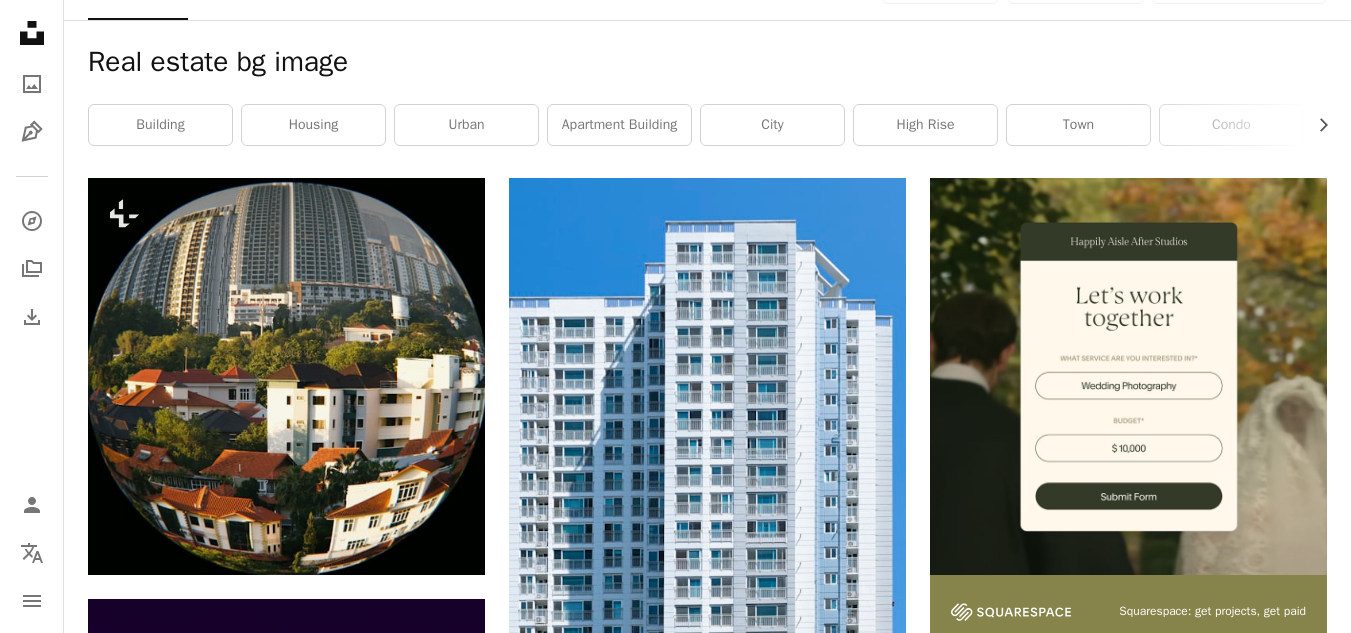 scroll, scrollTop: 0, scrollLeft: 0, axis: both 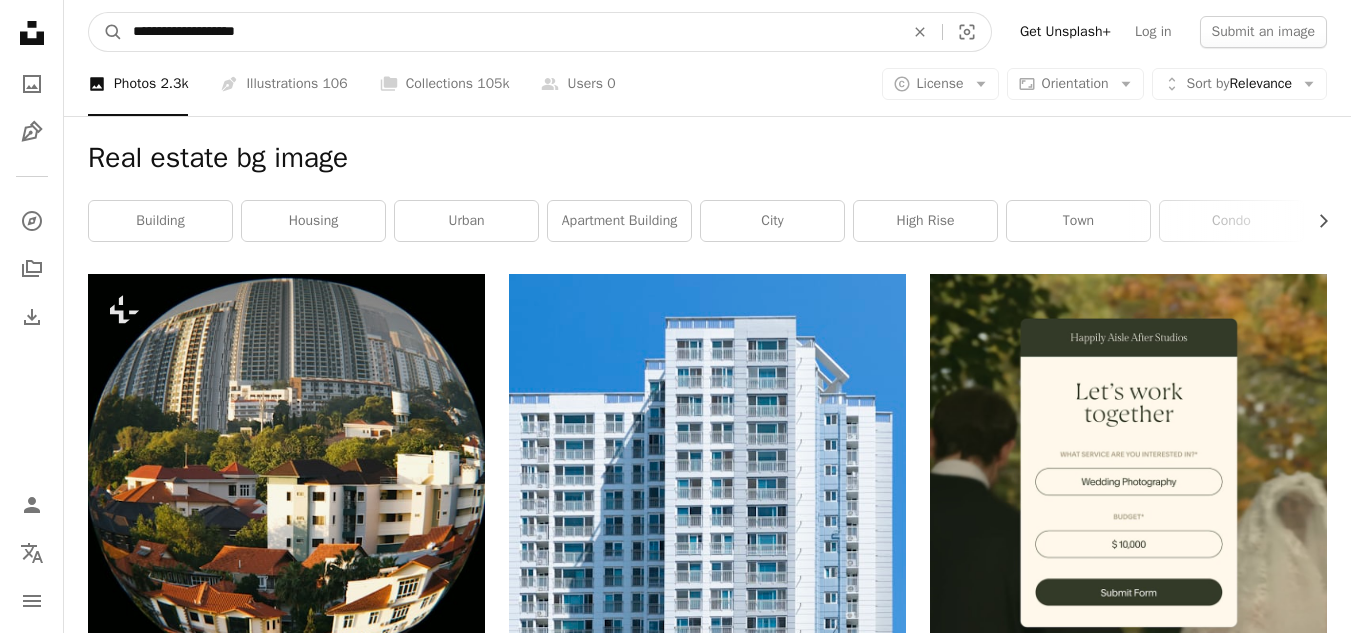 click on "**********" at bounding box center (510, 32) 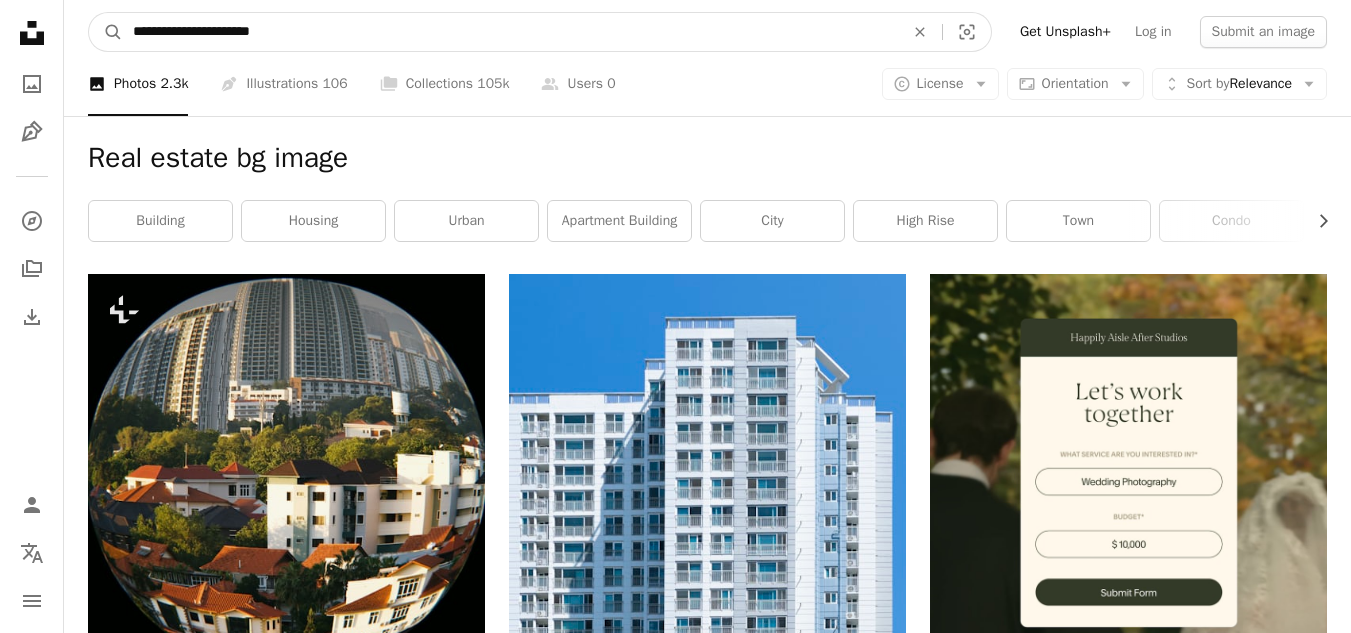 type on "**********" 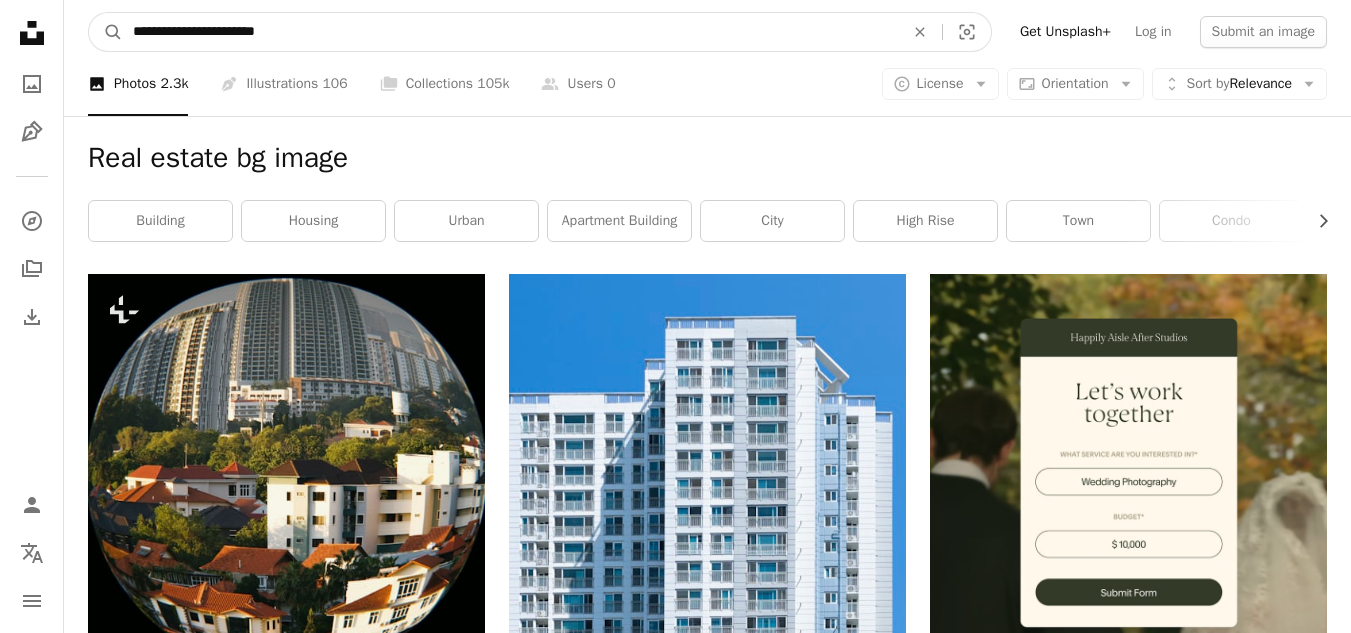 click on "A magnifying glass" at bounding box center [106, 32] 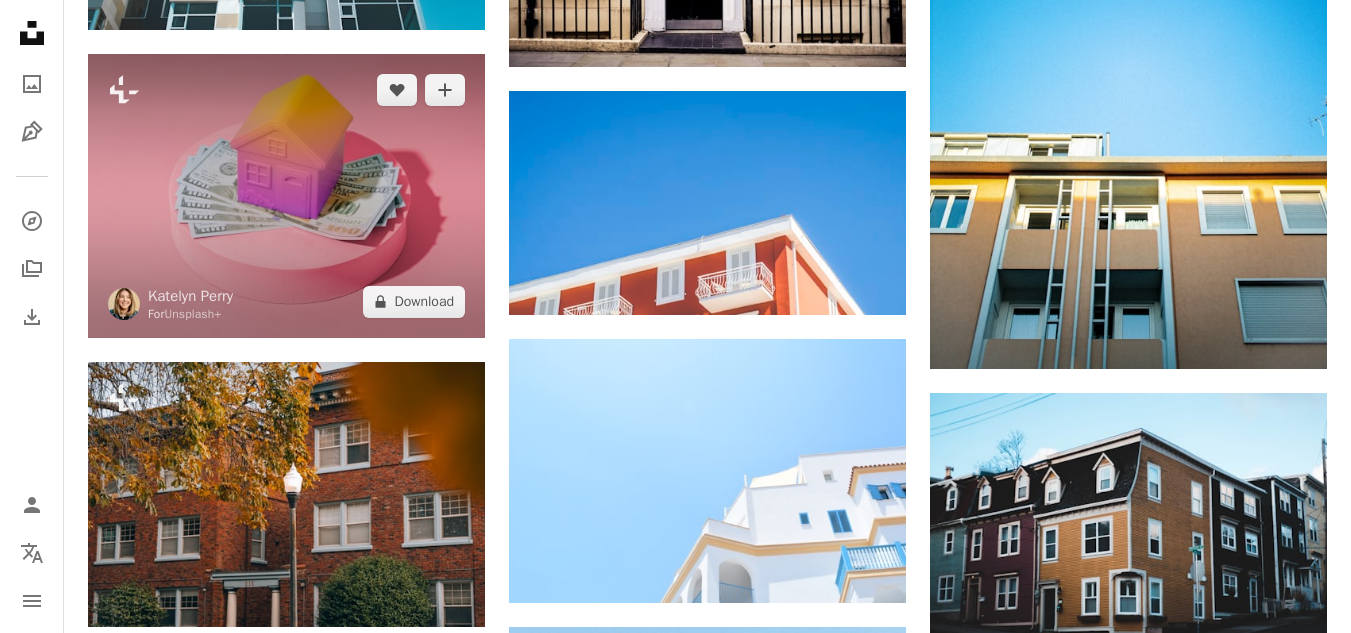 scroll, scrollTop: 0, scrollLeft: 0, axis: both 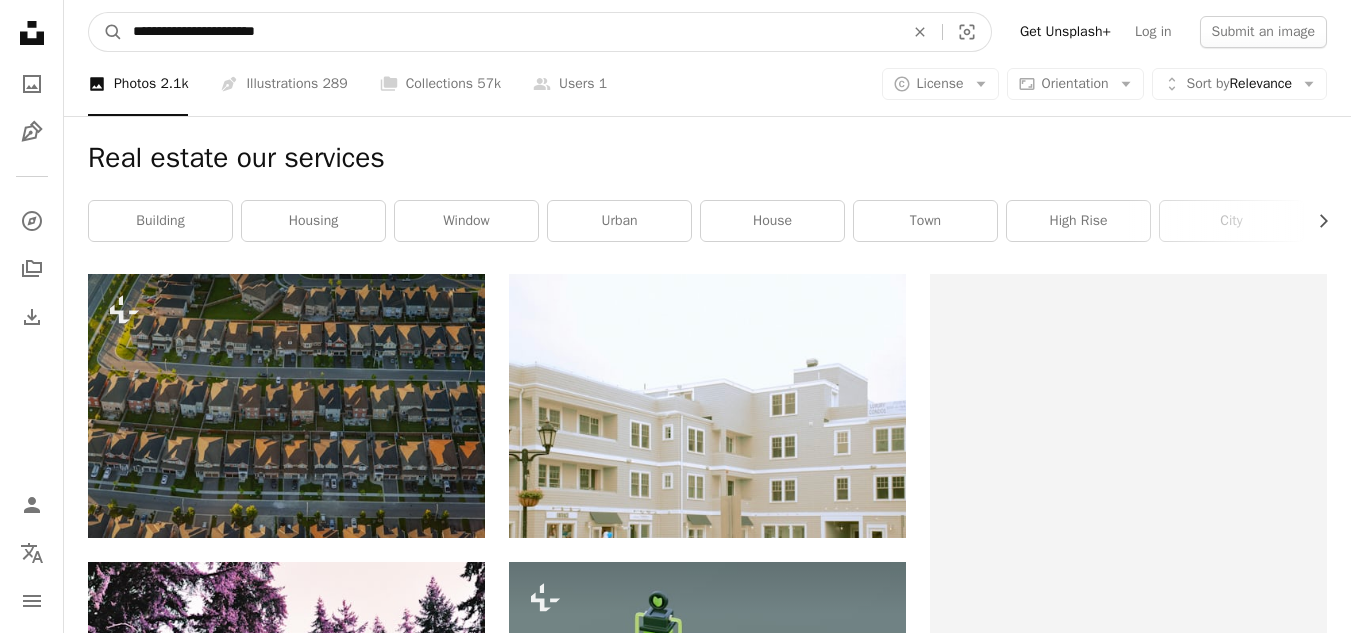 click on "**********" at bounding box center (510, 32) 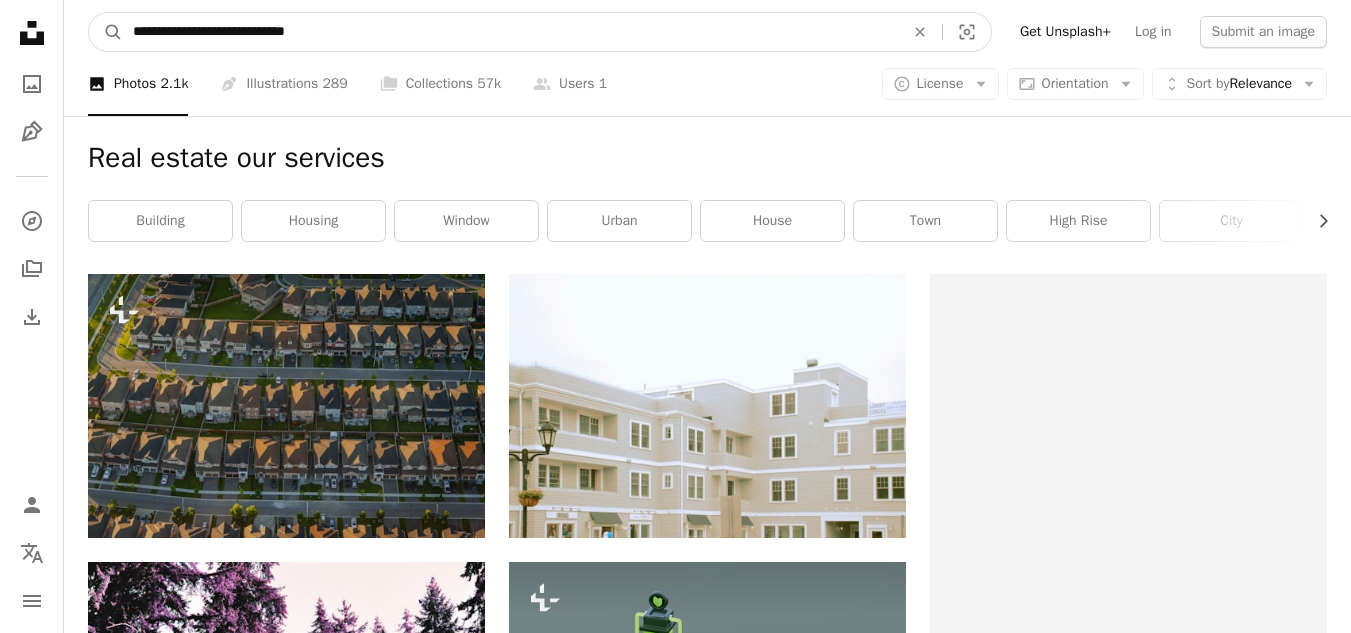 type on "**********" 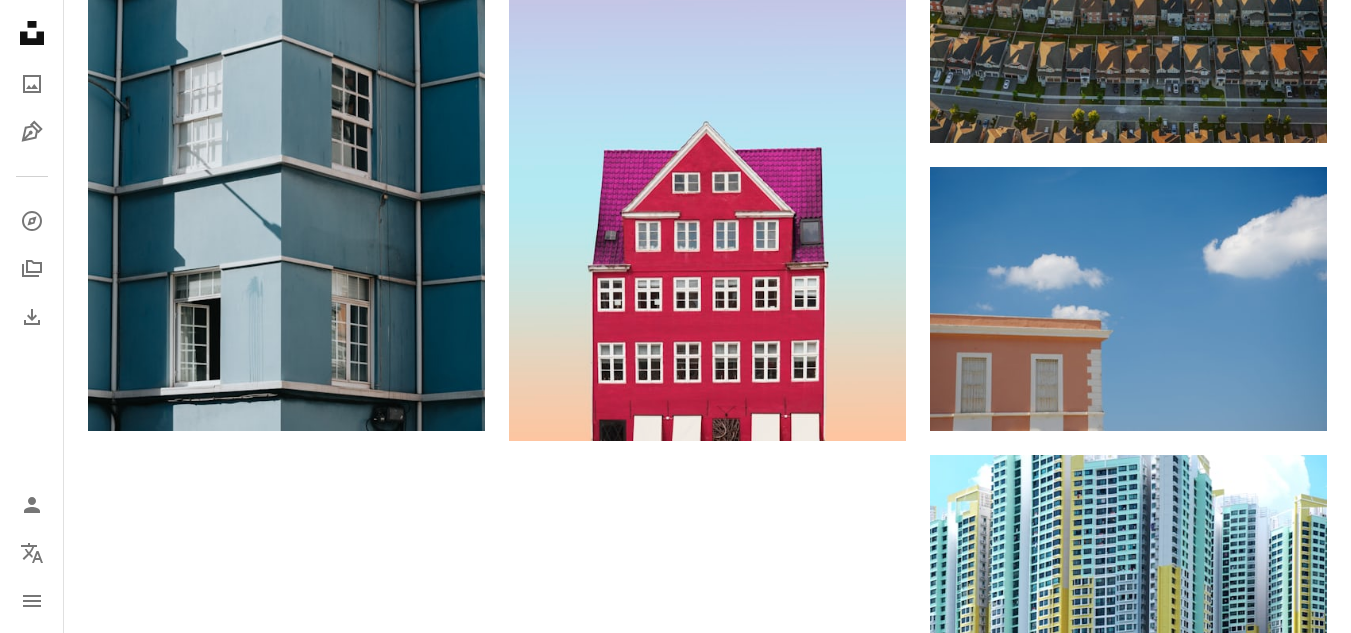 scroll, scrollTop: 2116, scrollLeft: 0, axis: vertical 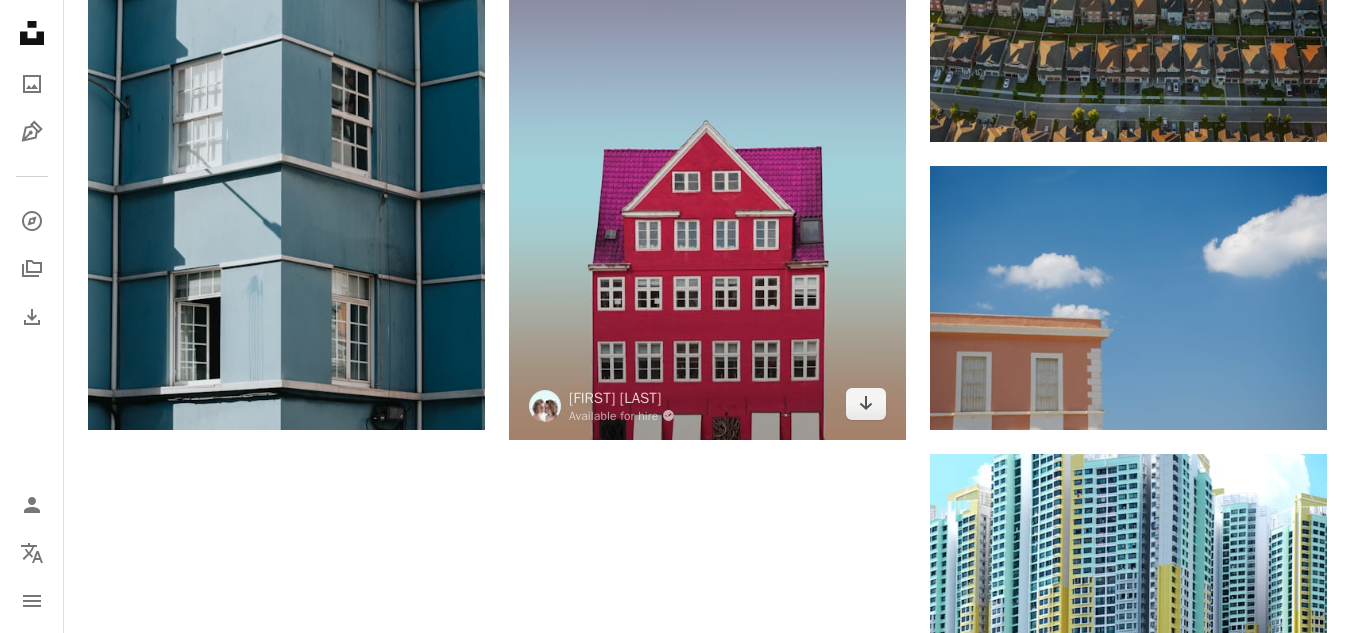 click at bounding box center (707, 187) 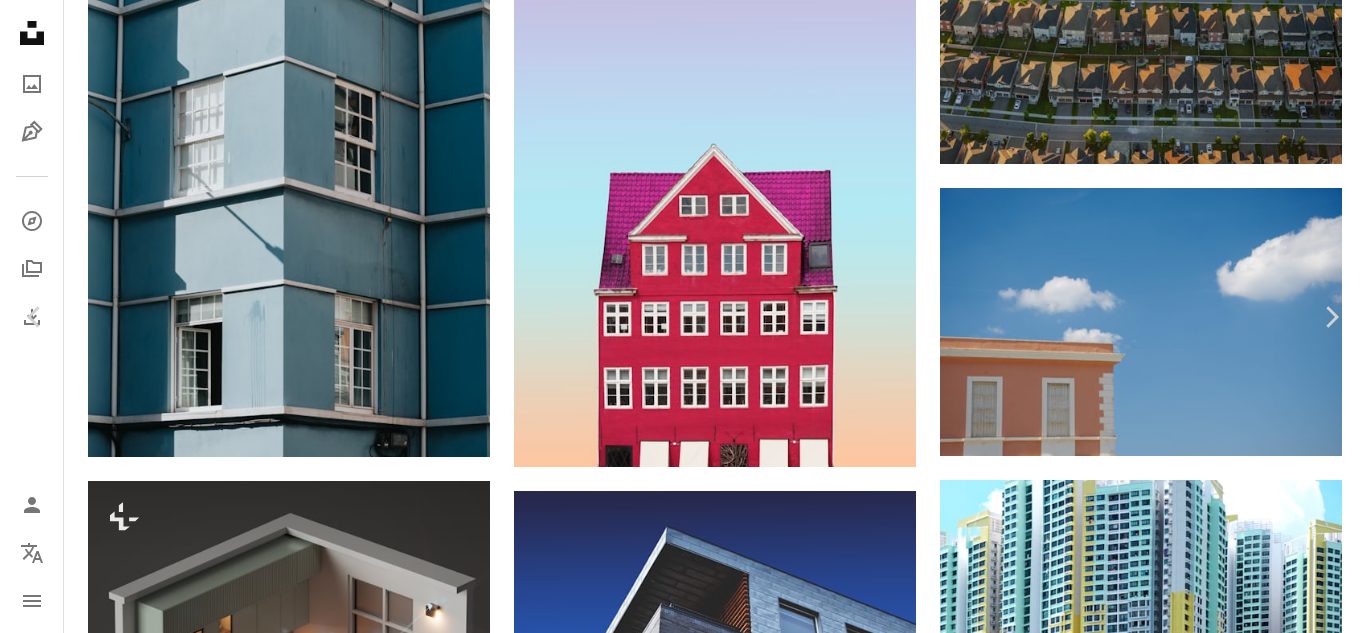 click on "An X shape" at bounding box center (20, 20) 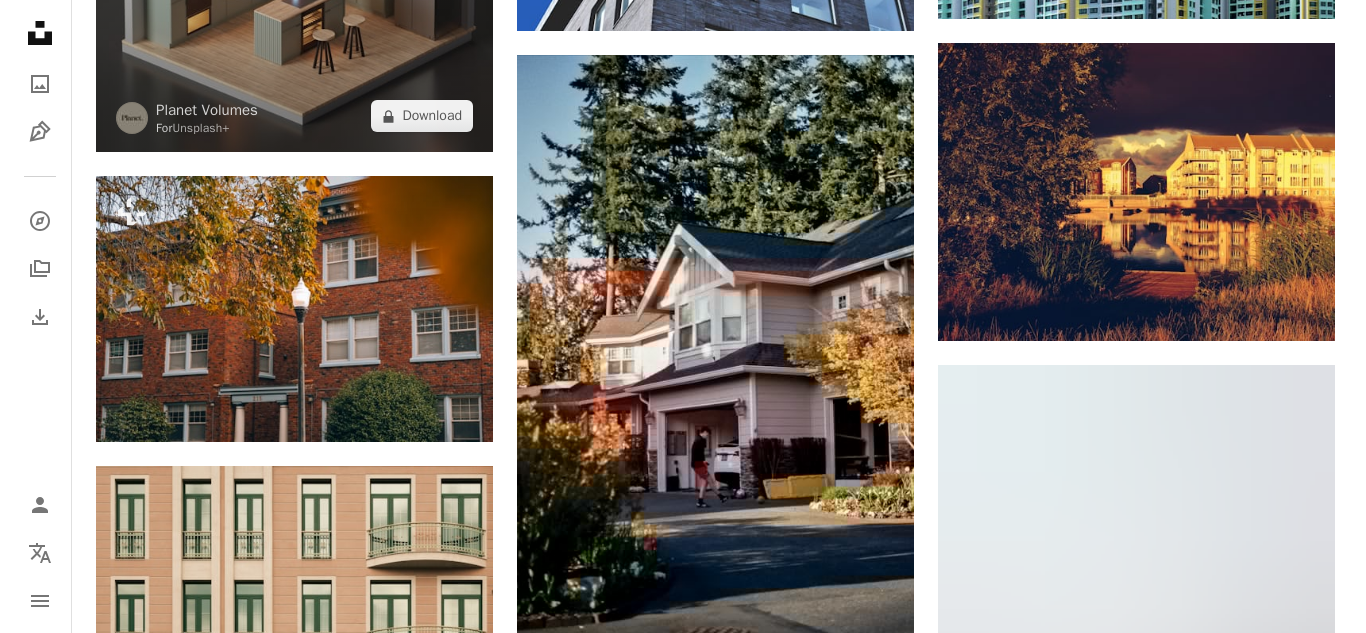 scroll, scrollTop: 3063, scrollLeft: 0, axis: vertical 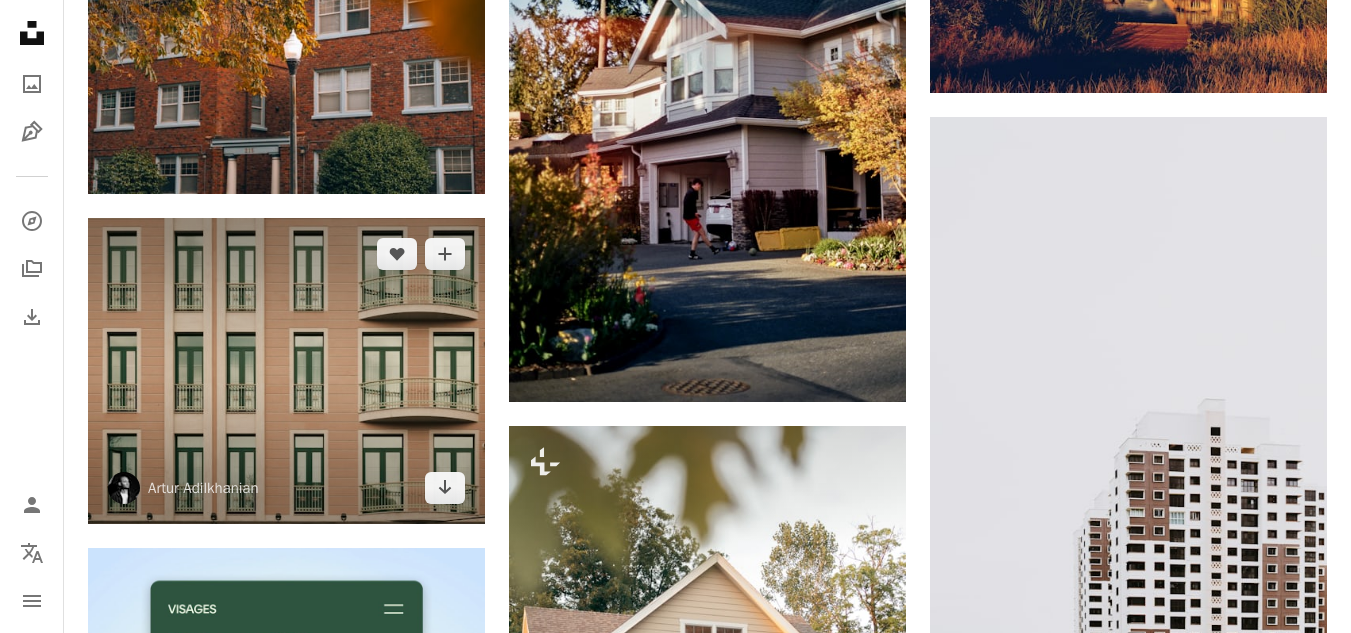 click at bounding box center (286, 371) 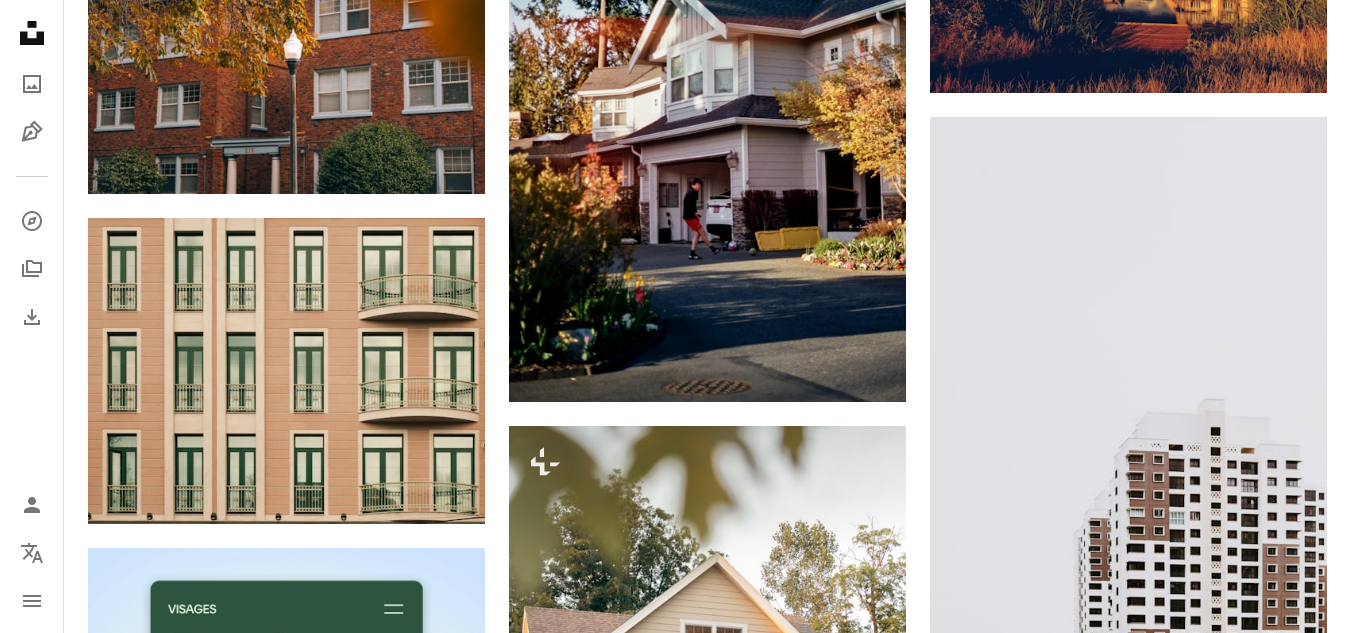 click on "**********" at bounding box center [675, 202] 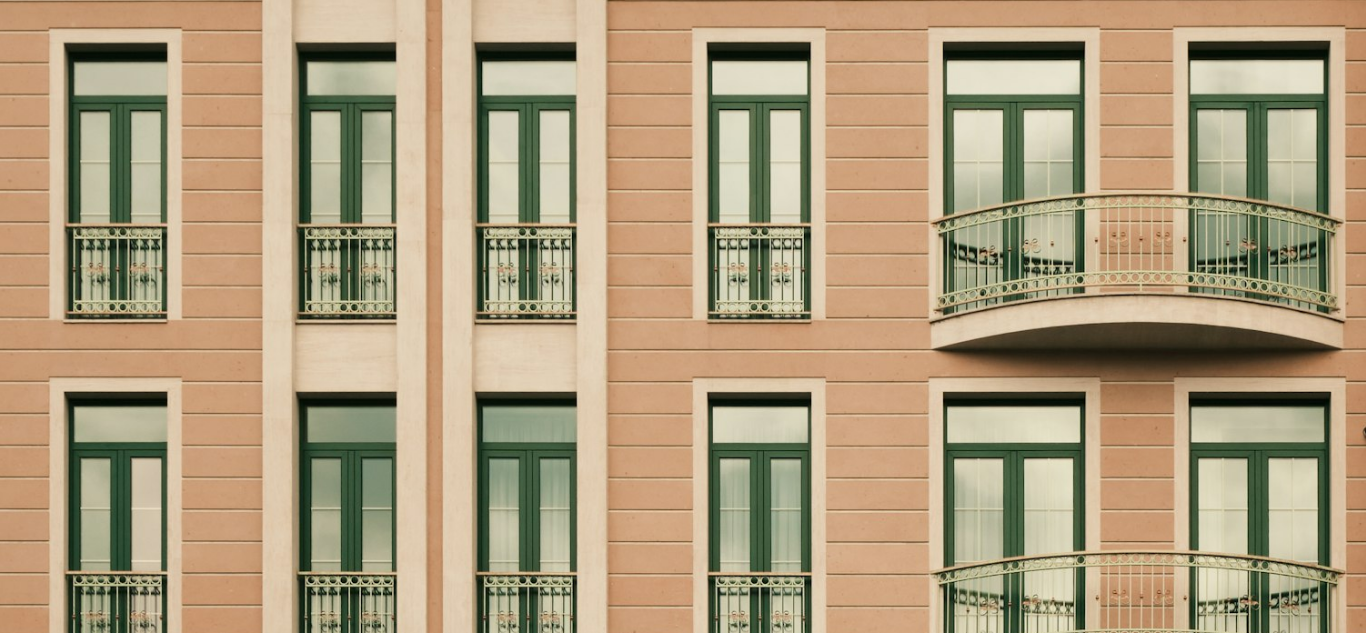 scroll, scrollTop: 200, scrollLeft: 0, axis: vertical 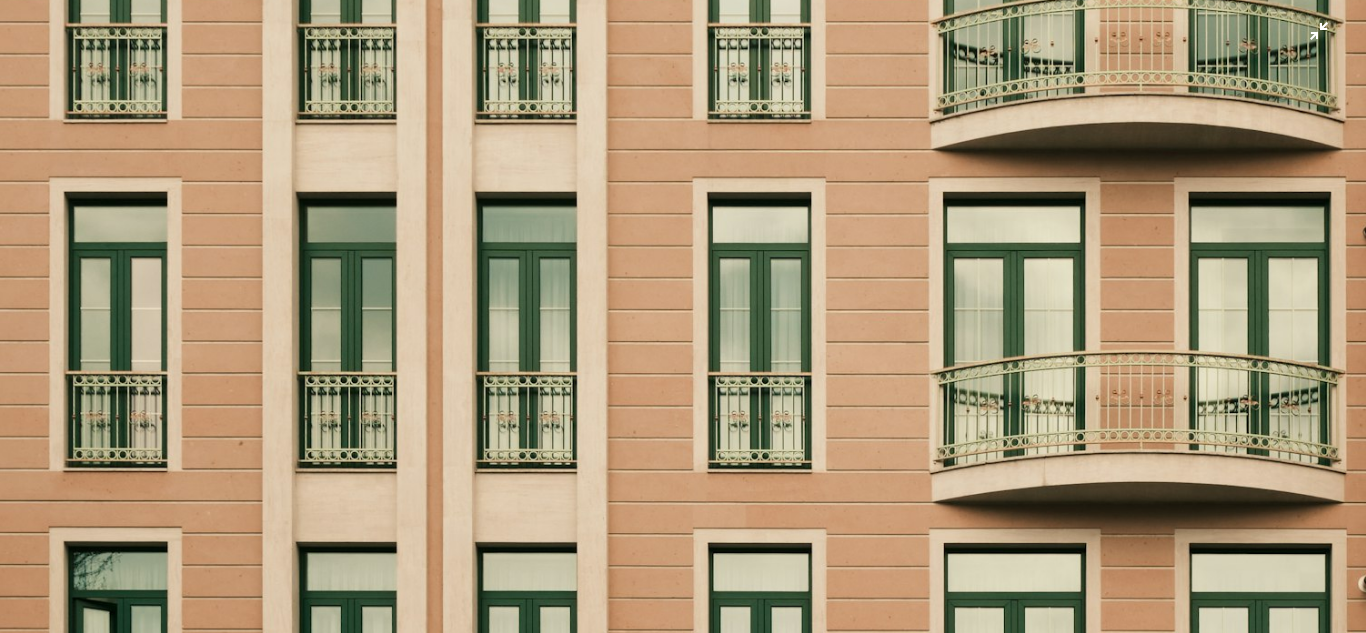 click at bounding box center (683, 327) 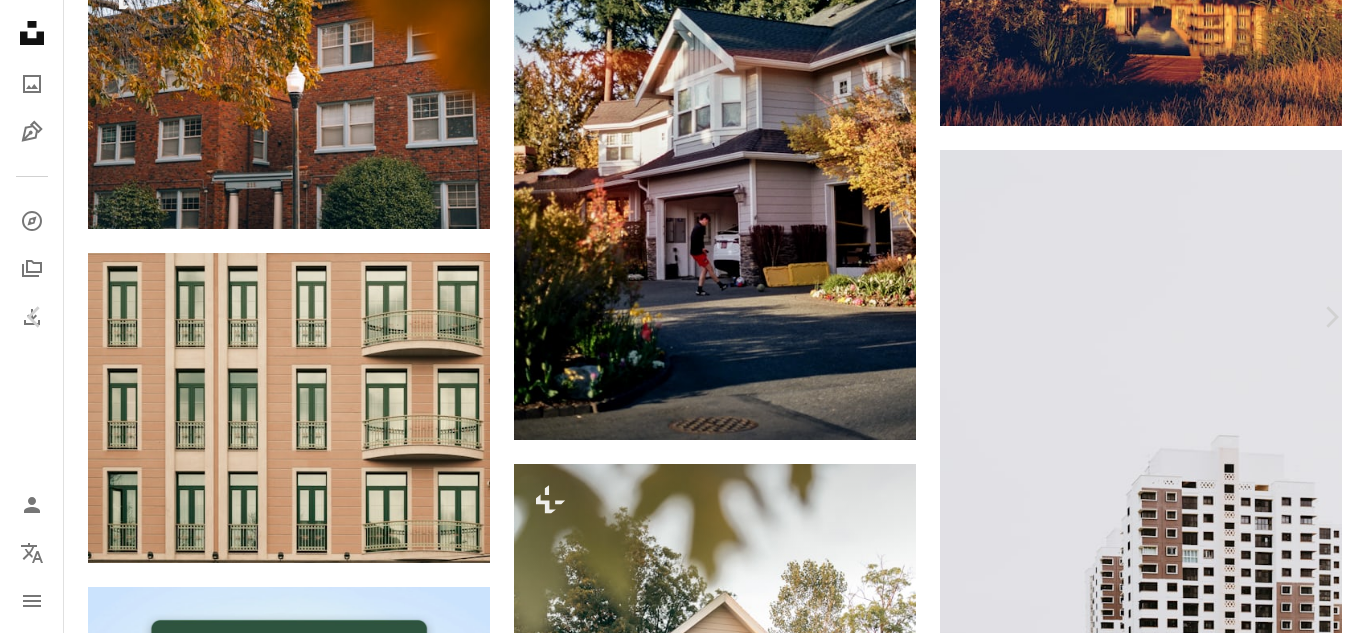 click at bounding box center (676, 3877) 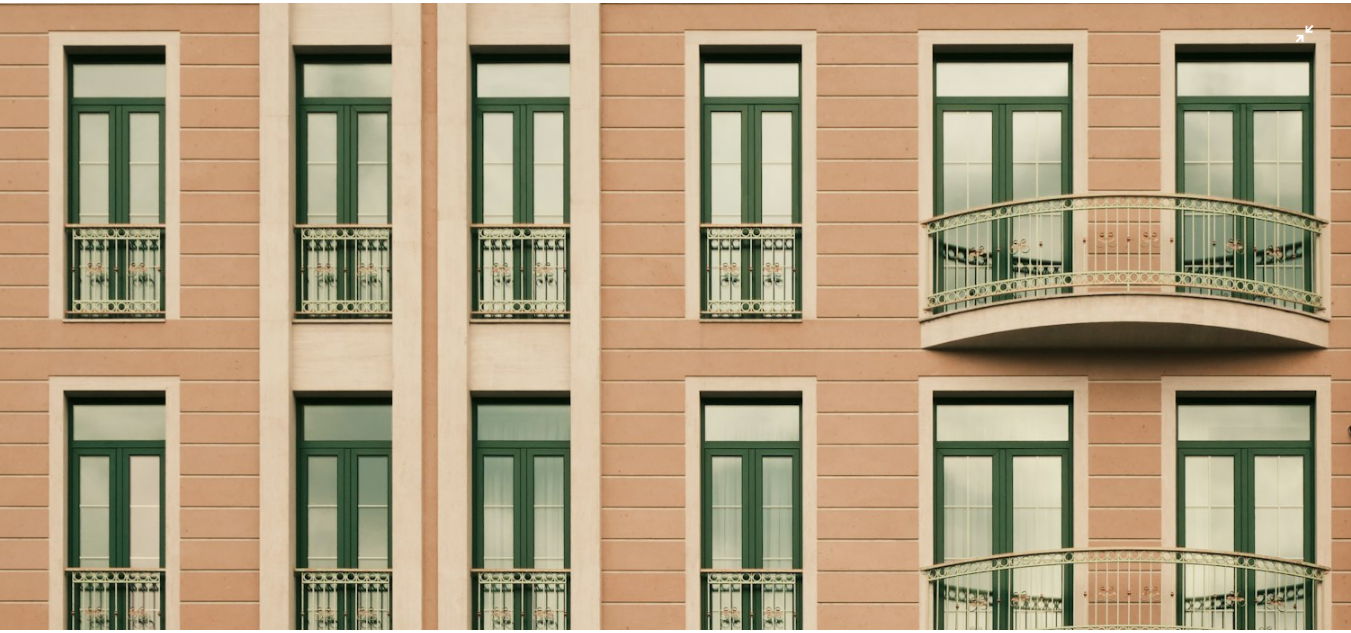 scroll, scrollTop: 200, scrollLeft: 0, axis: vertical 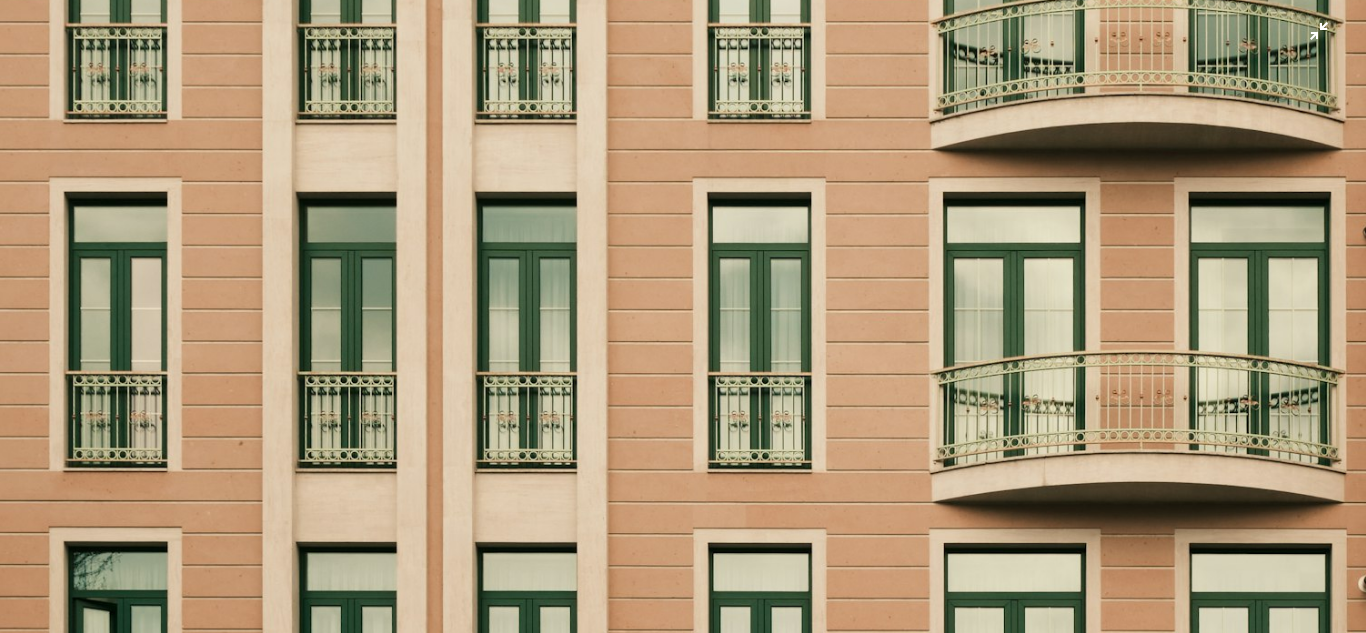 click at bounding box center (683, 327) 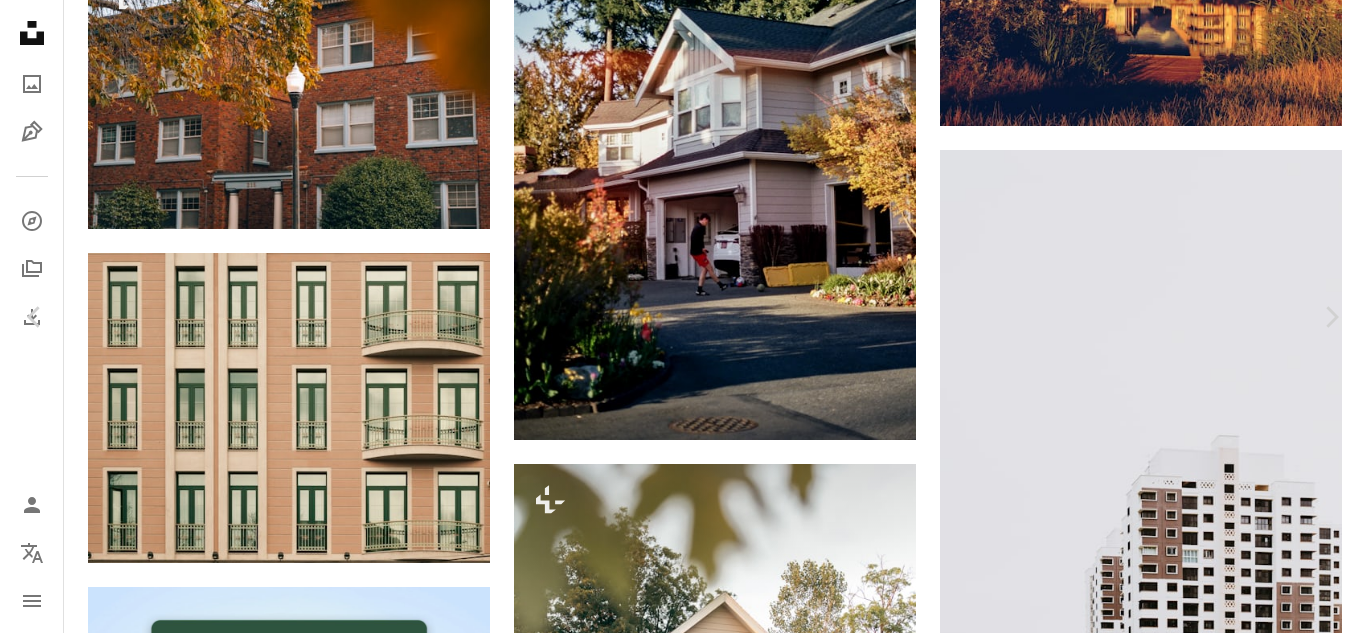 click on "Zoom in" at bounding box center (675, 3877) 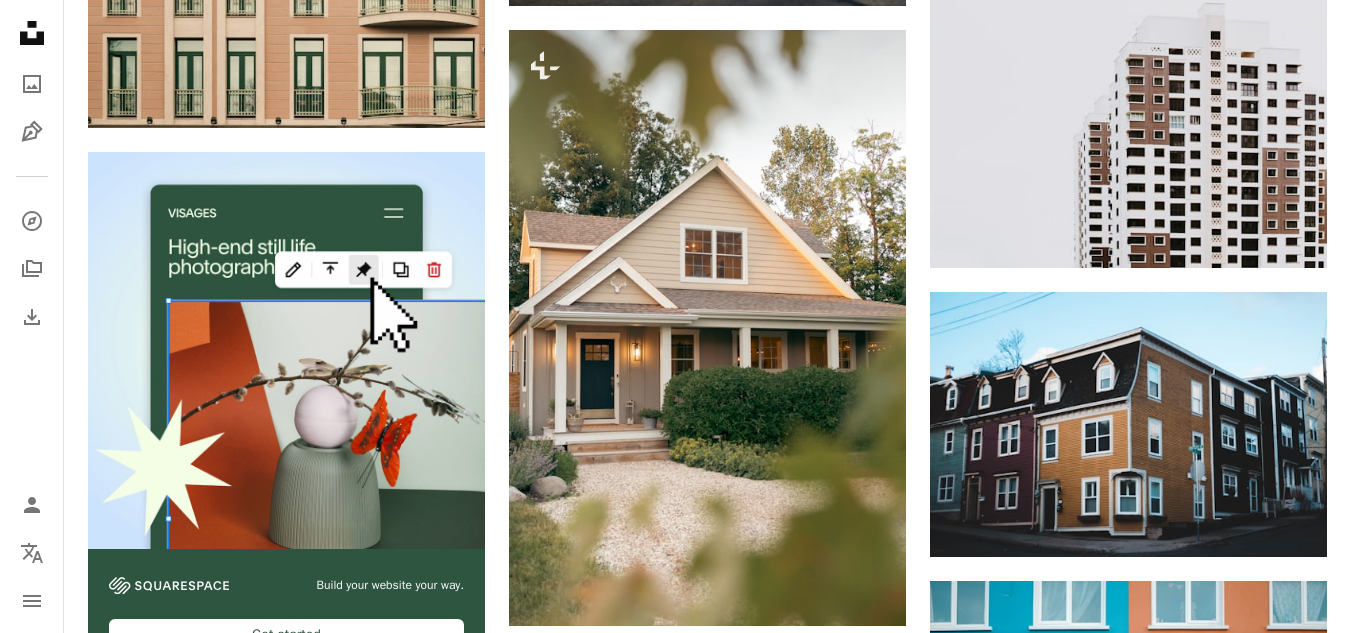 scroll, scrollTop: 3460, scrollLeft: 0, axis: vertical 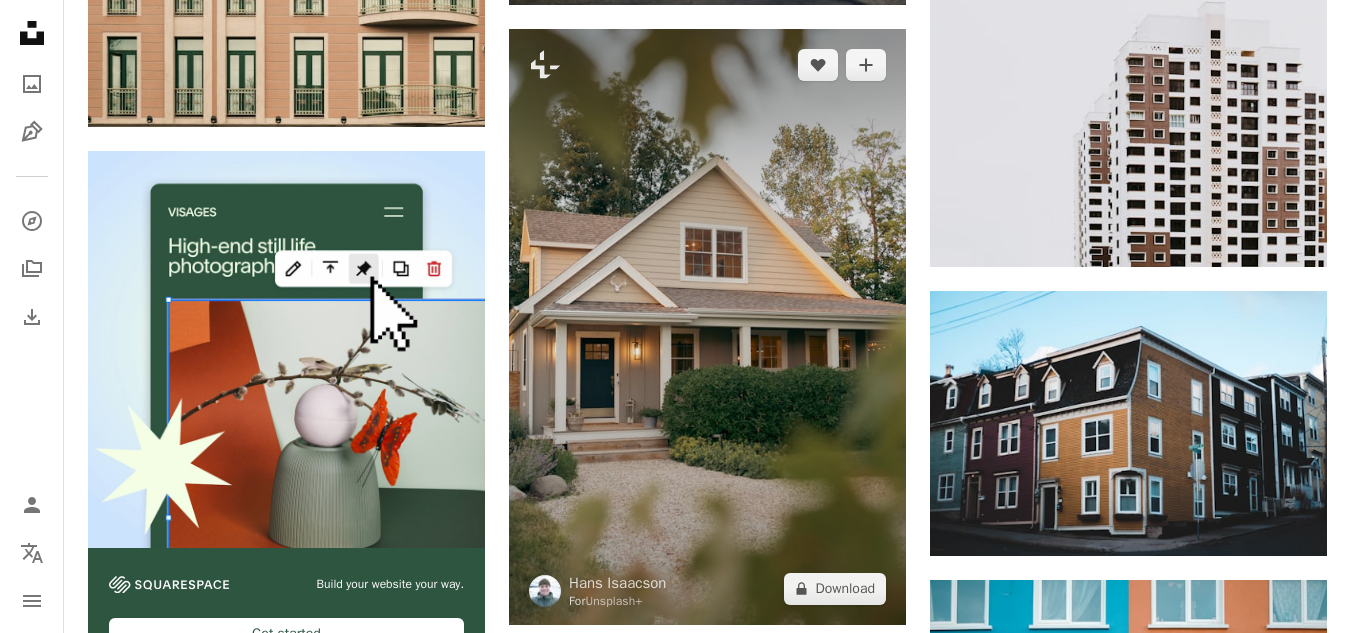 click at bounding box center (707, 327) 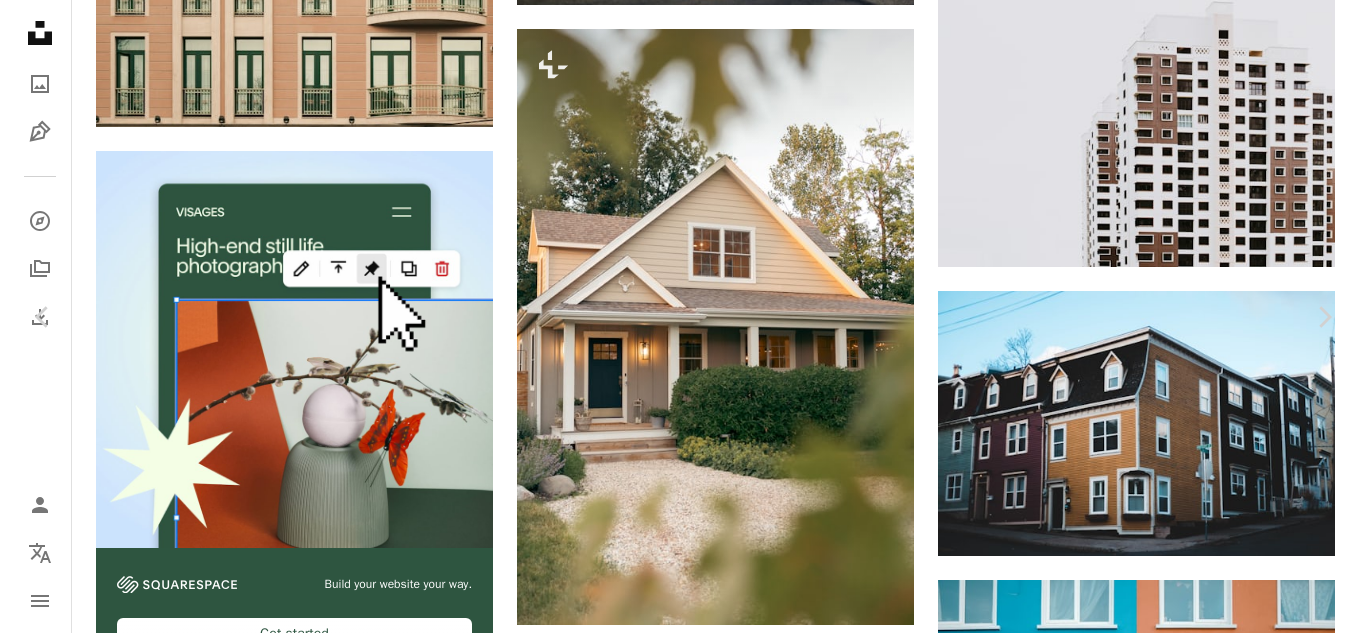scroll, scrollTop: 3469, scrollLeft: 0, axis: vertical 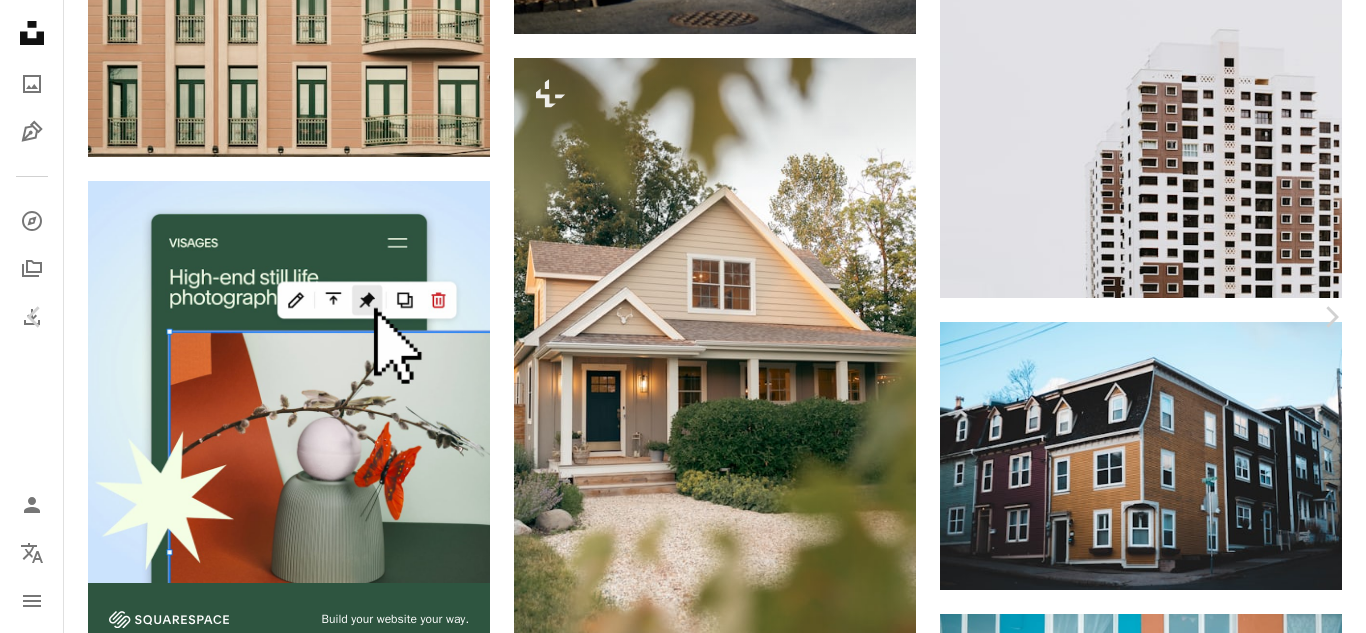 click on "An X shape" at bounding box center (20, 20) 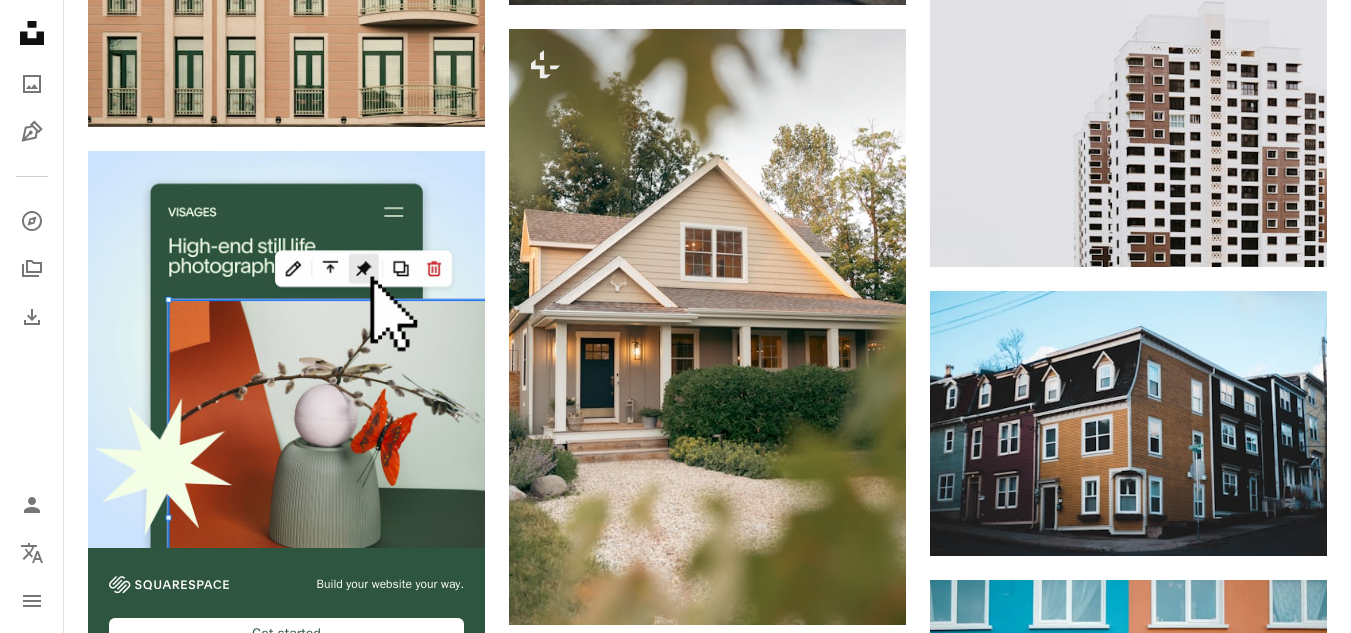 click at bounding box center (1128, 999) 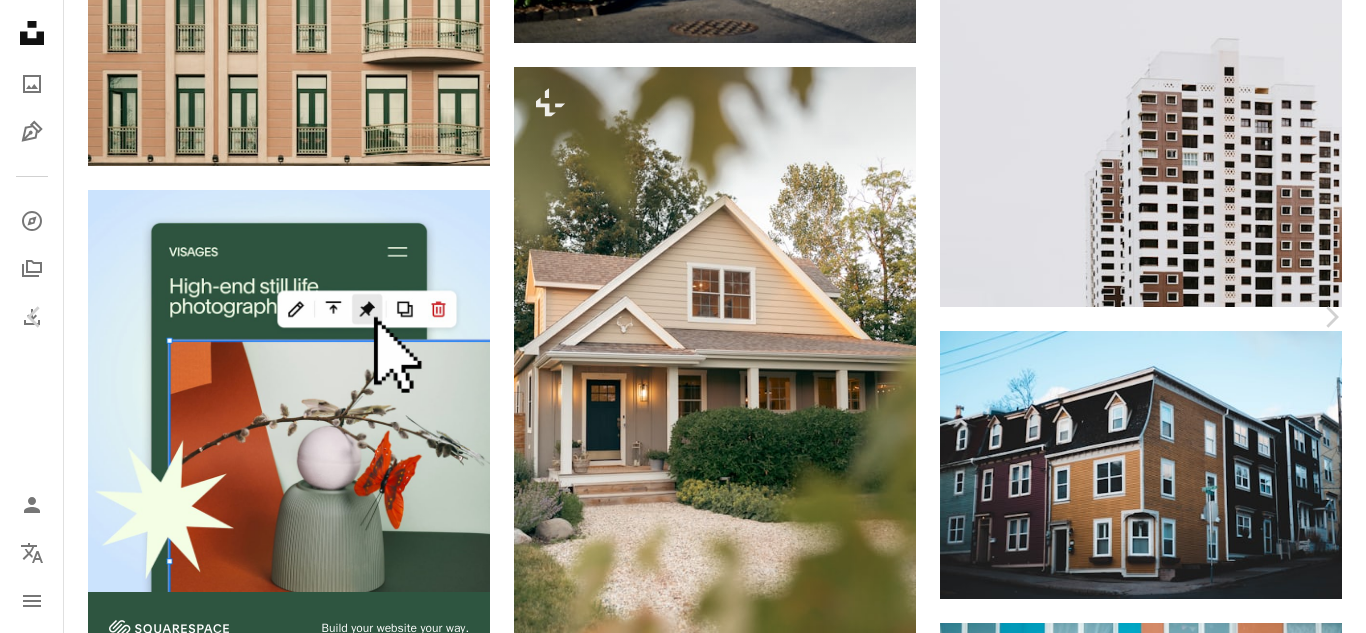 click on "Download free" at bounding box center [1167, 3185] 